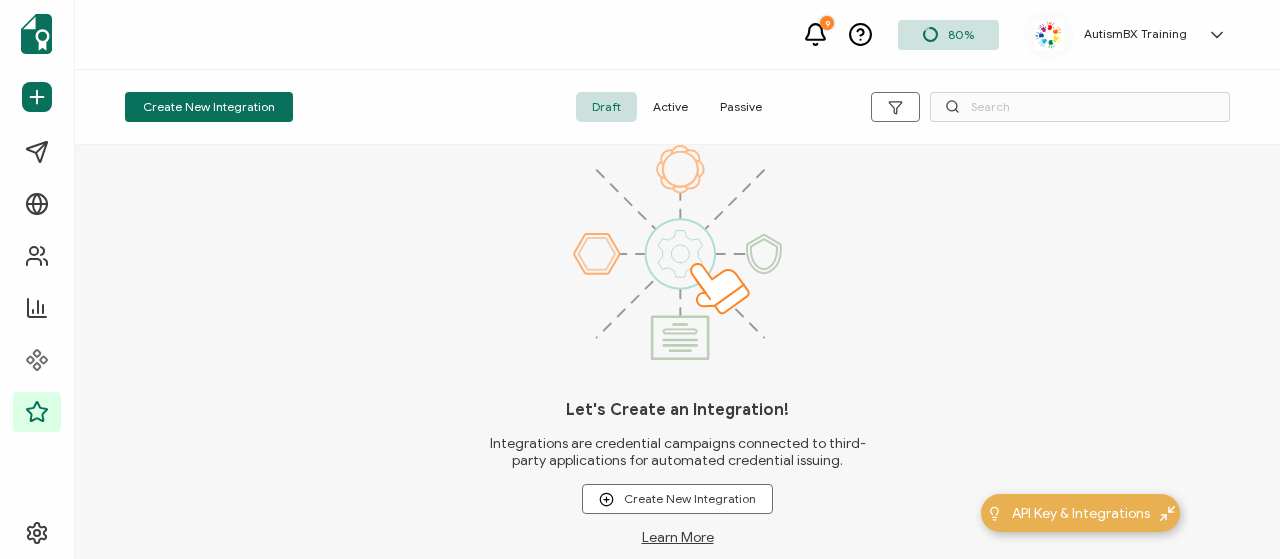 scroll, scrollTop: 0, scrollLeft: 0, axis: both 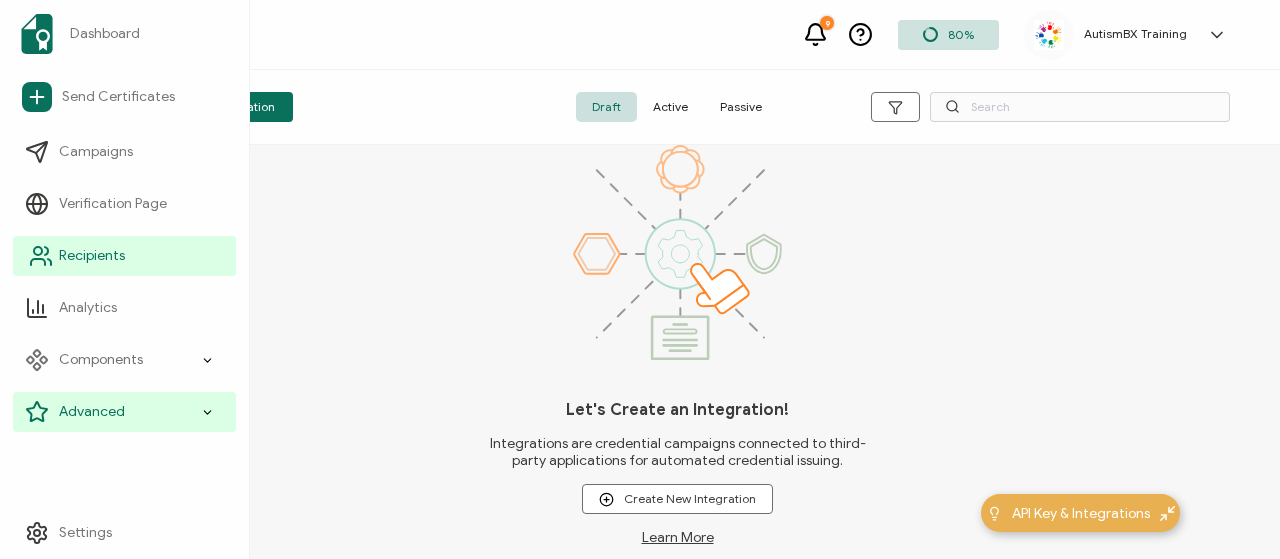 click on "Recipients" at bounding box center [124, 256] 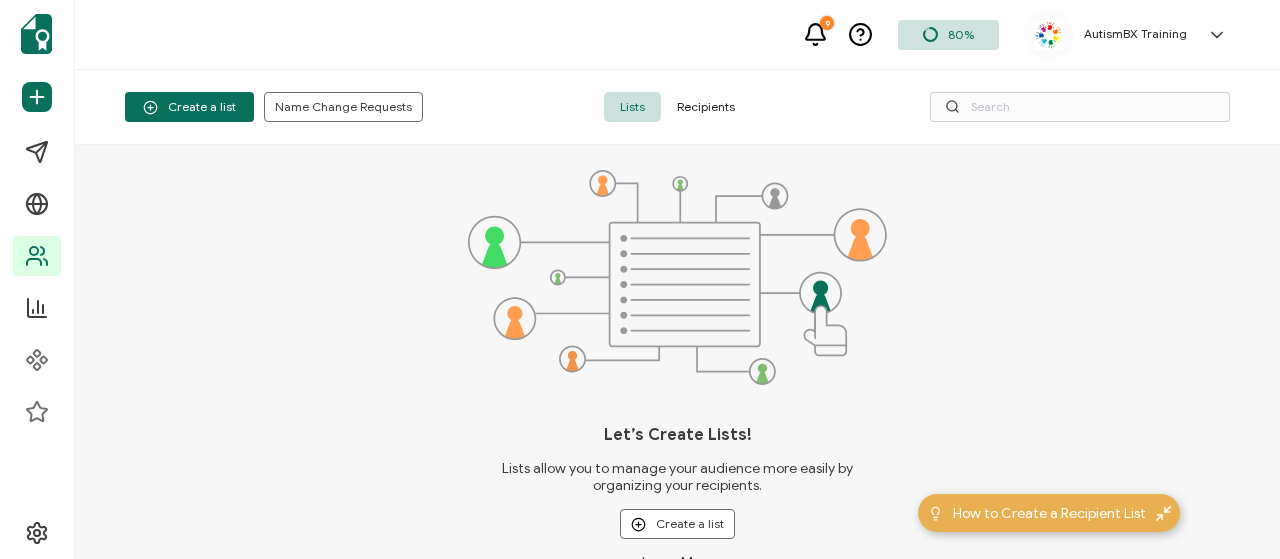 click on "Recipients" at bounding box center (706, 107) 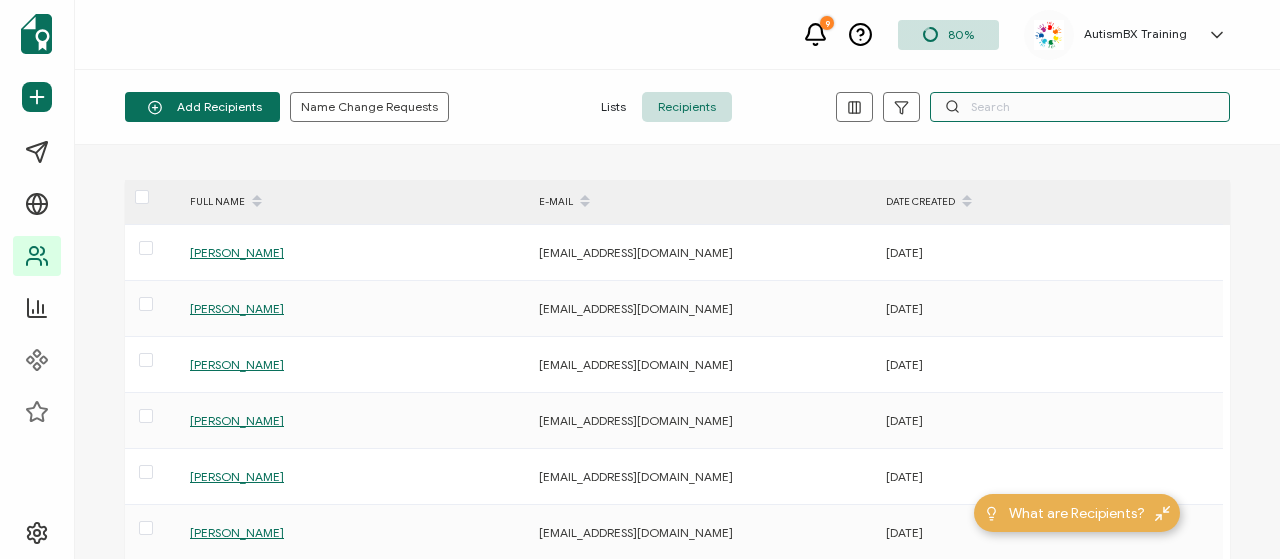 click at bounding box center [1080, 107] 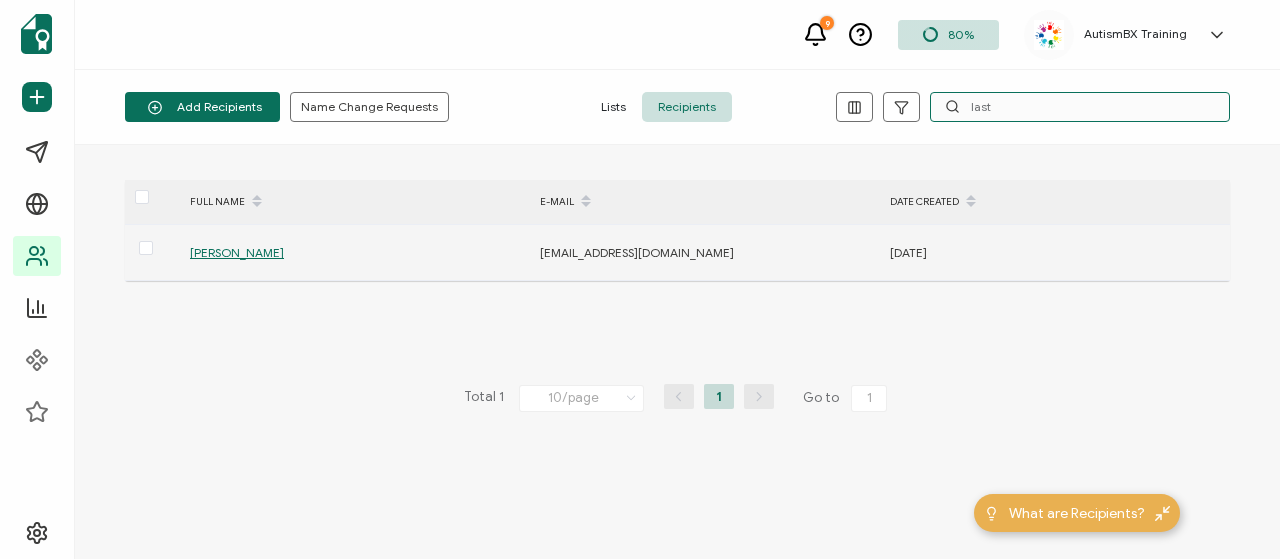 type on "last" 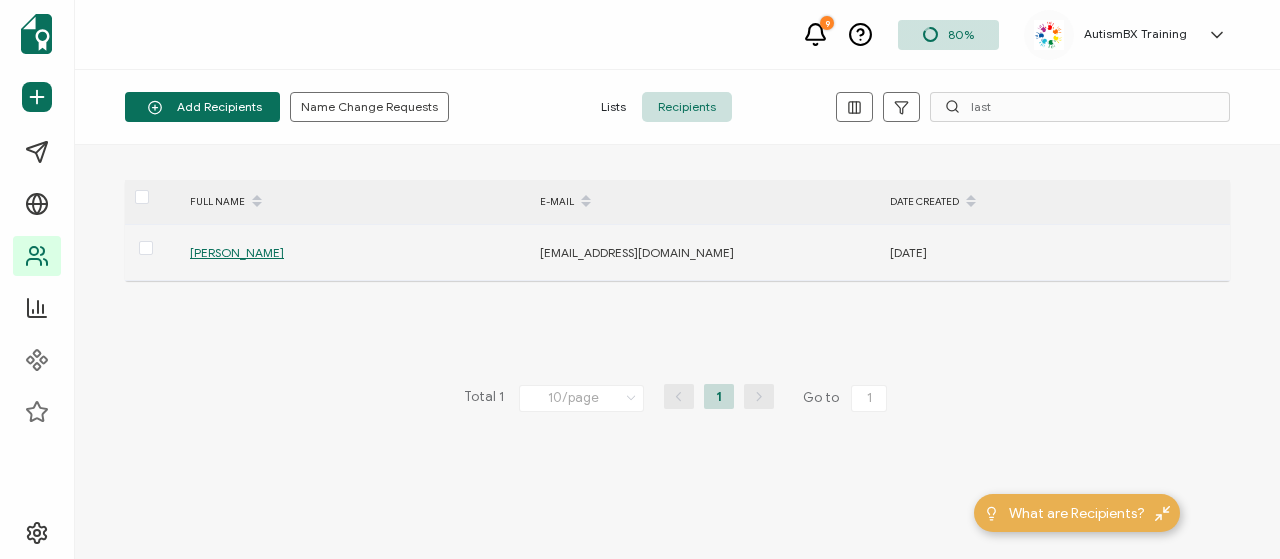 click on "[PERSON_NAME]" at bounding box center (237, 252) 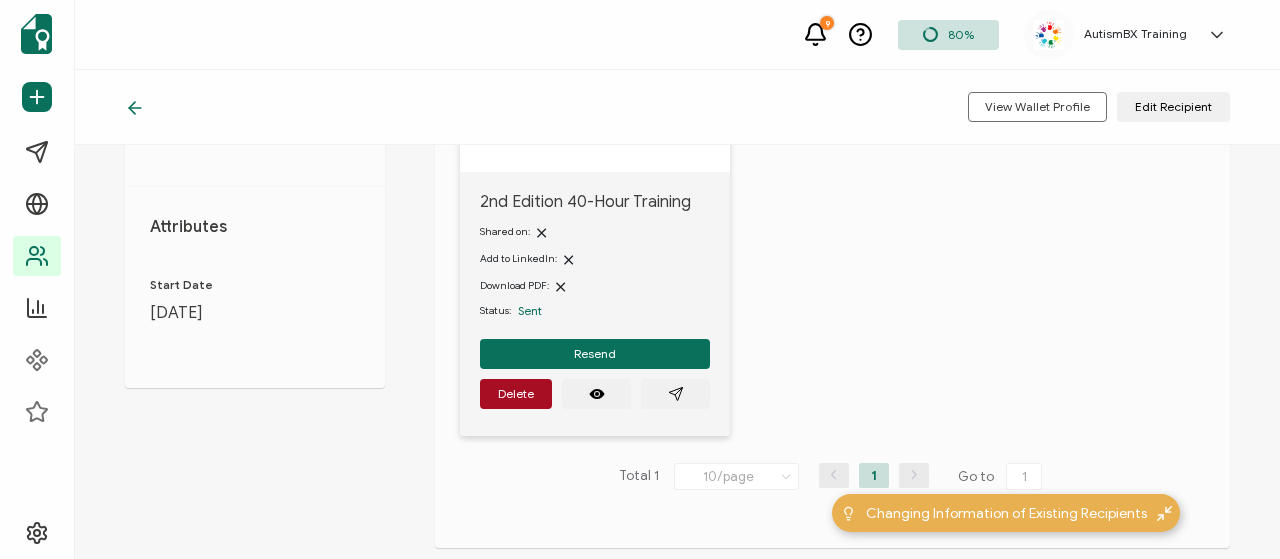 scroll, scrollTop: 360, scrollLeft: 0, axis: vertical 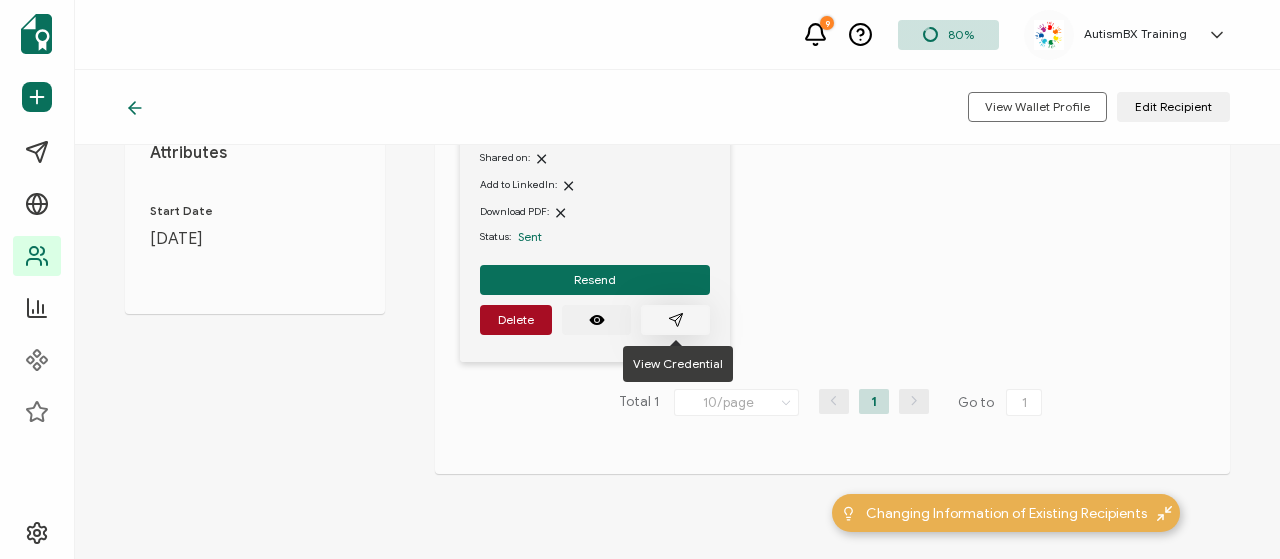 click 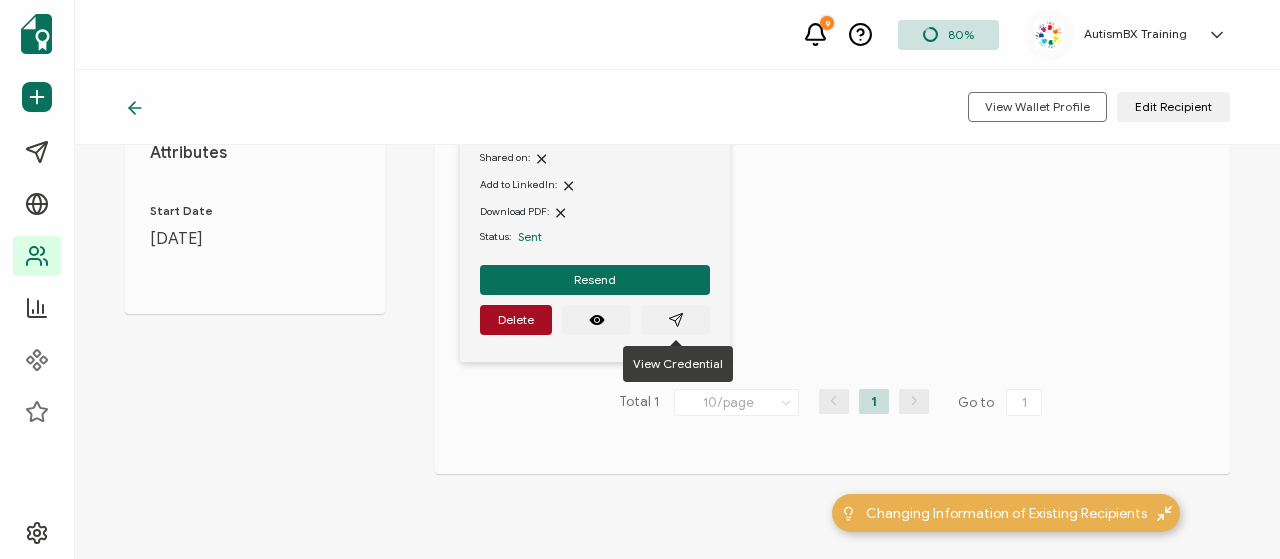 click 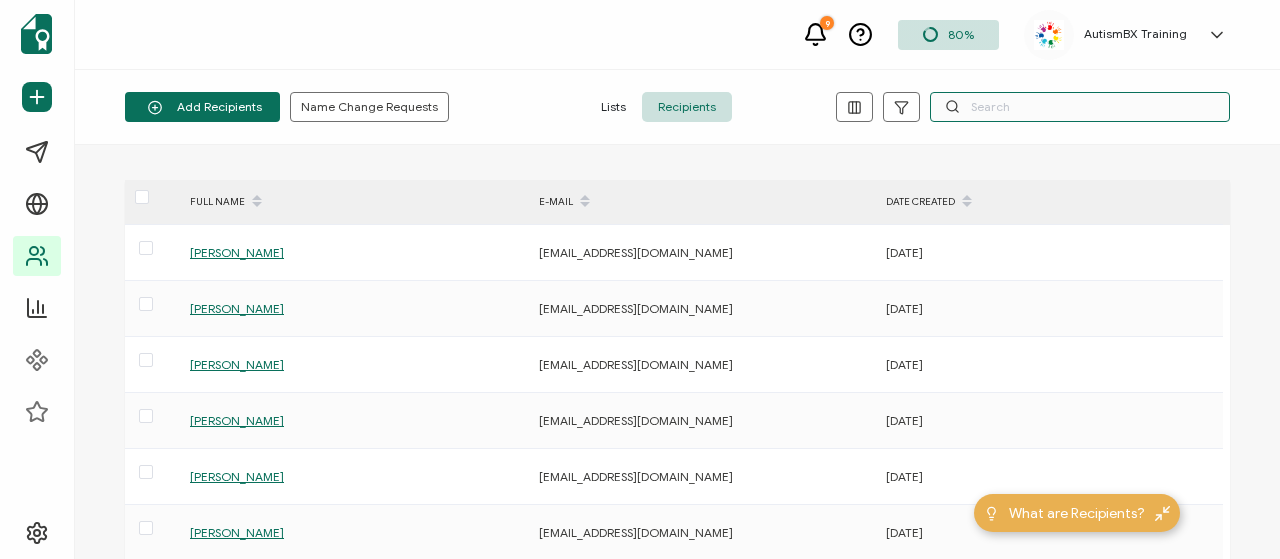 click at bounding box center (1080, 107) 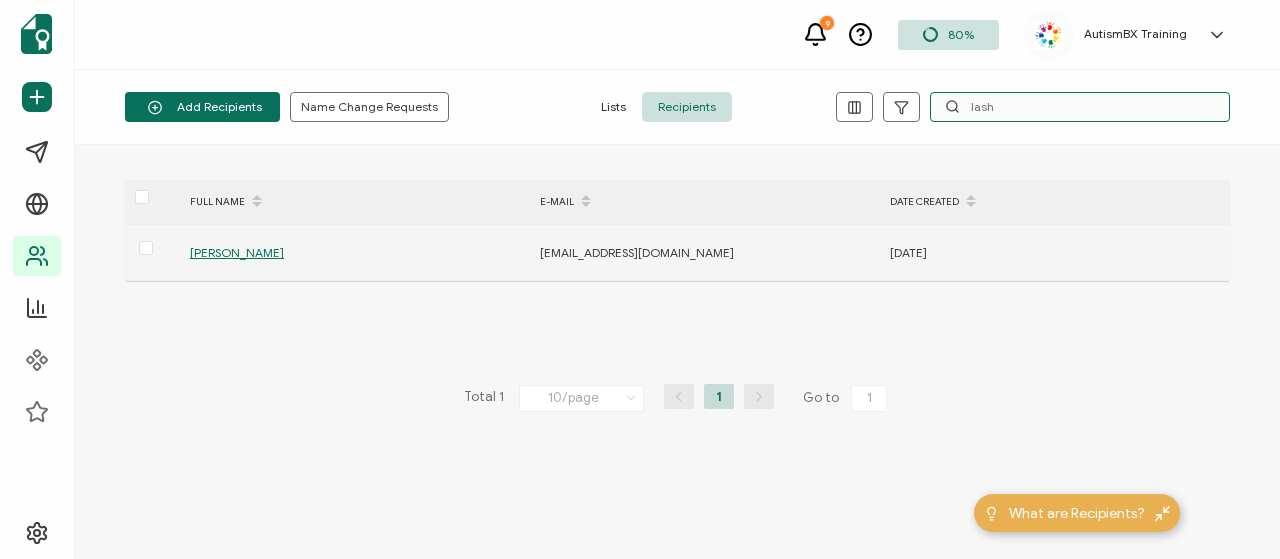 type on "lash" 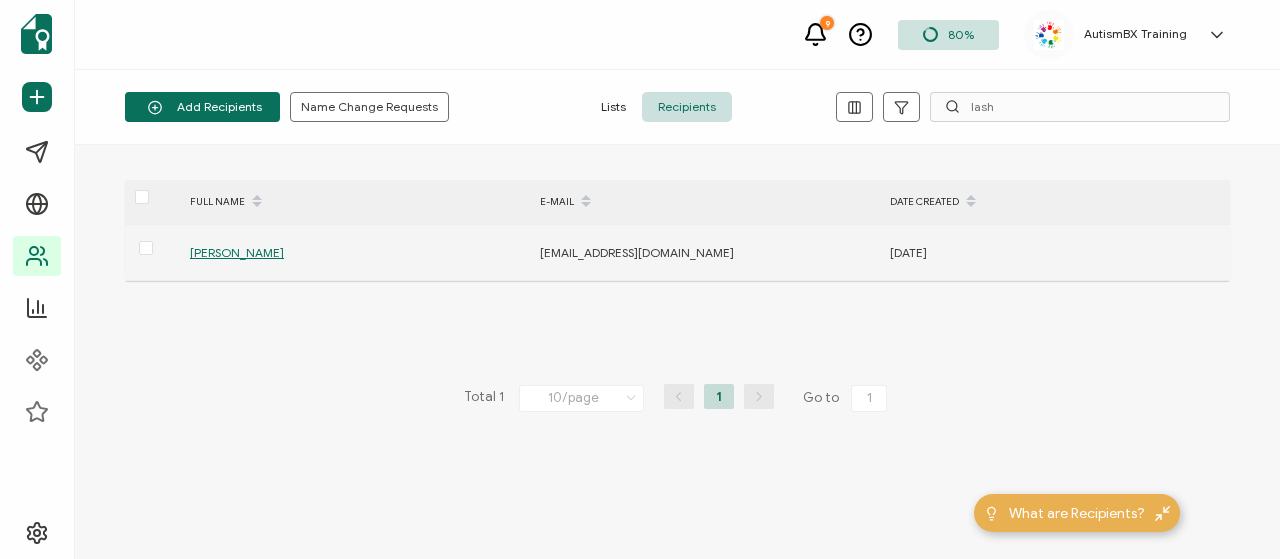click on "[PERSON_NAME]" at bounding box center (237, 252) 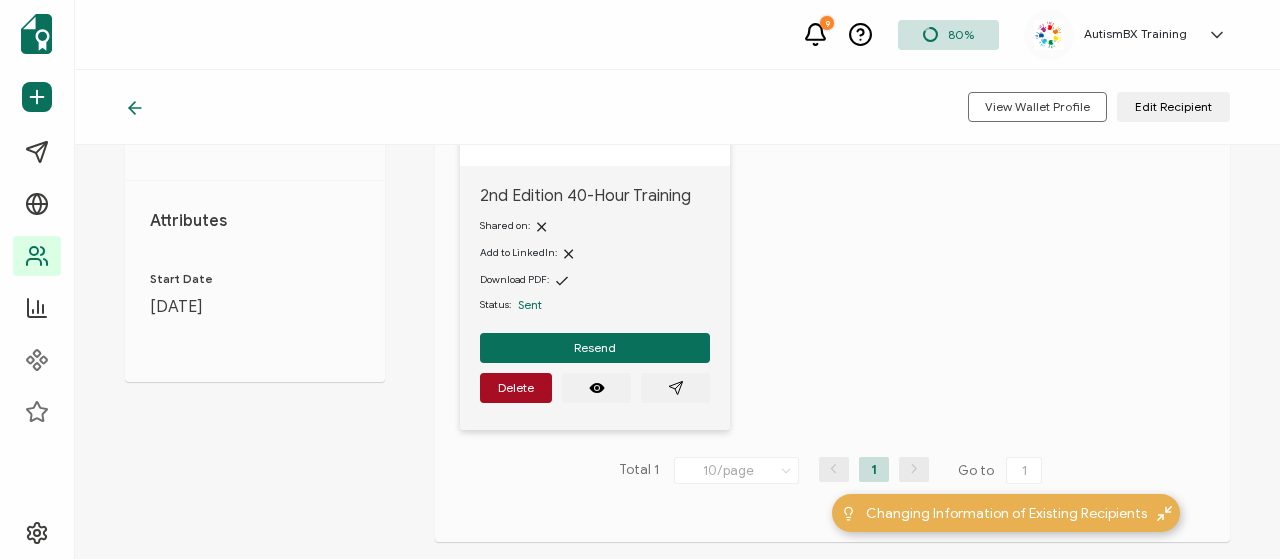 scroll, scrollTop: 300, scrollLeft: 0, axis: vertical 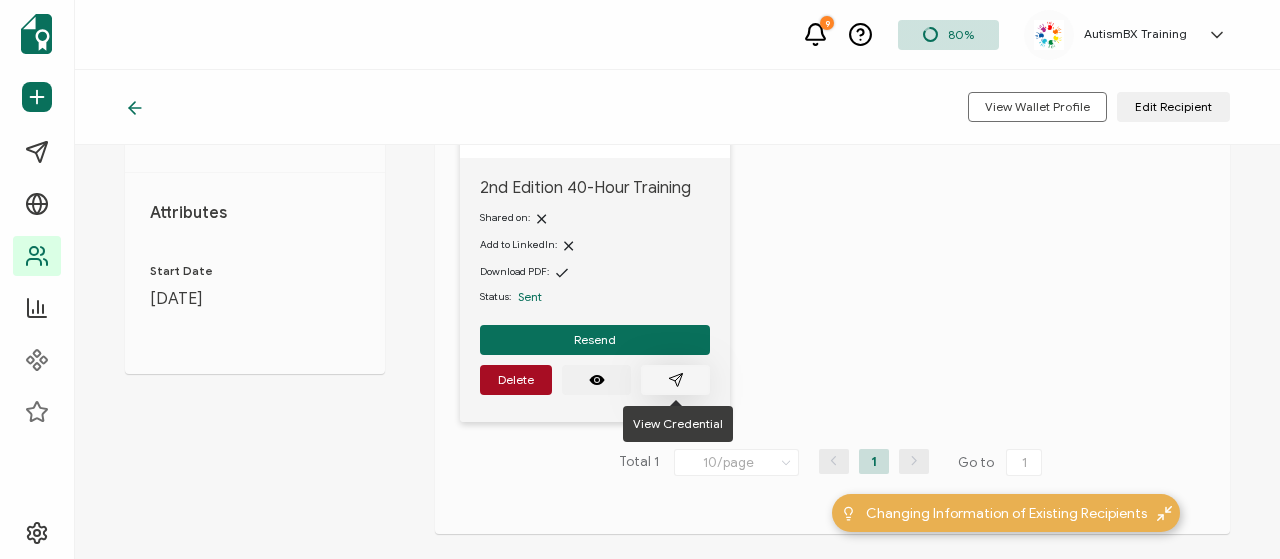 click 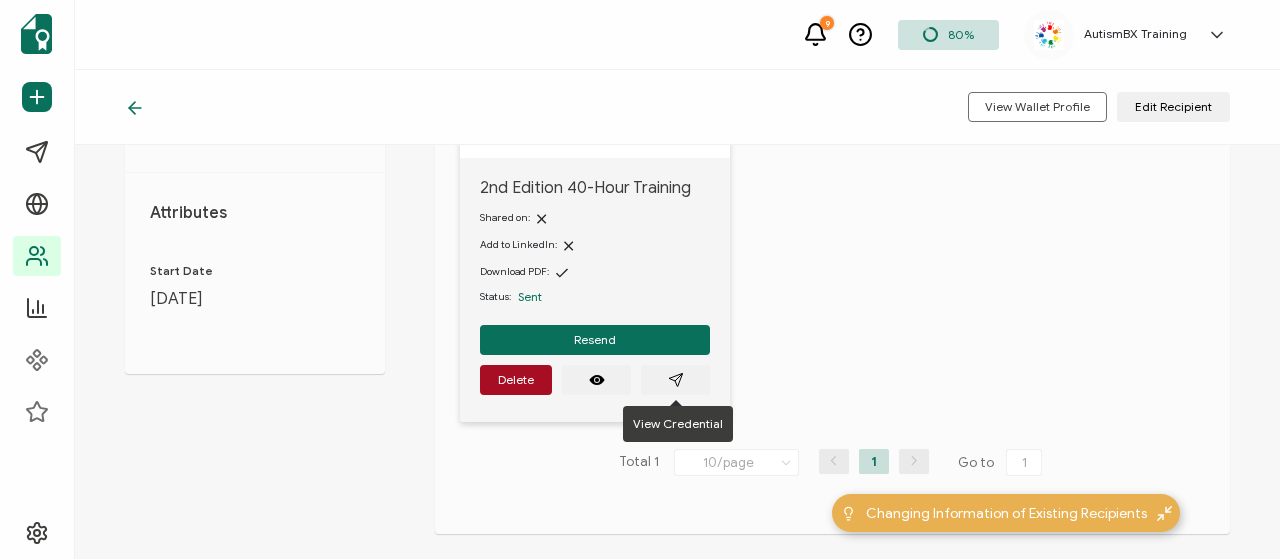 click 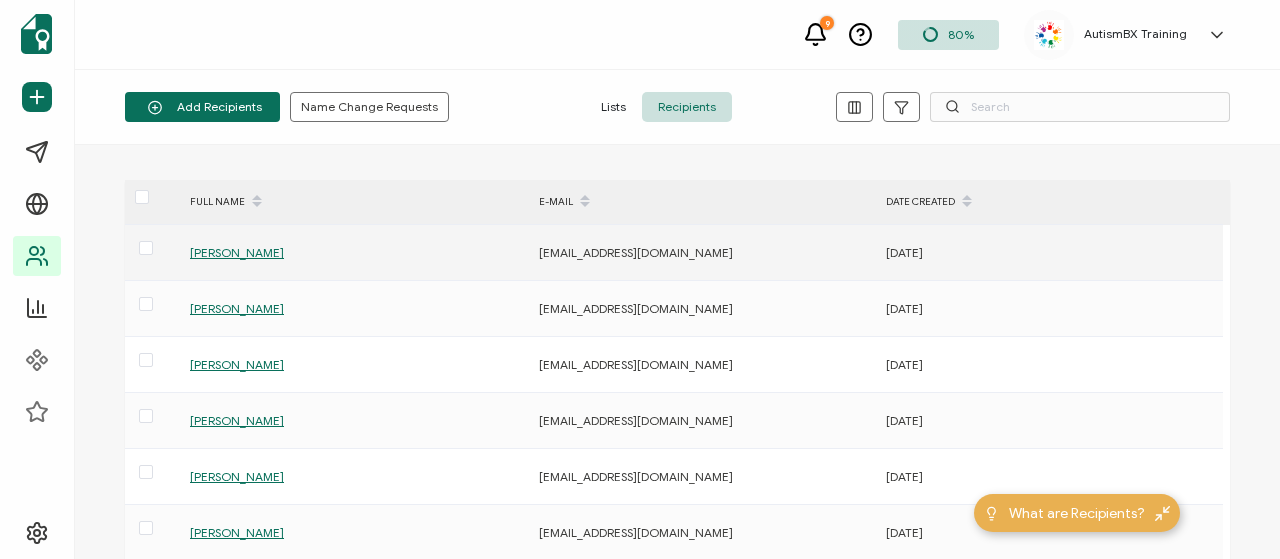 click on "[PERSON_NAME]" at bounding box center (237, 252) 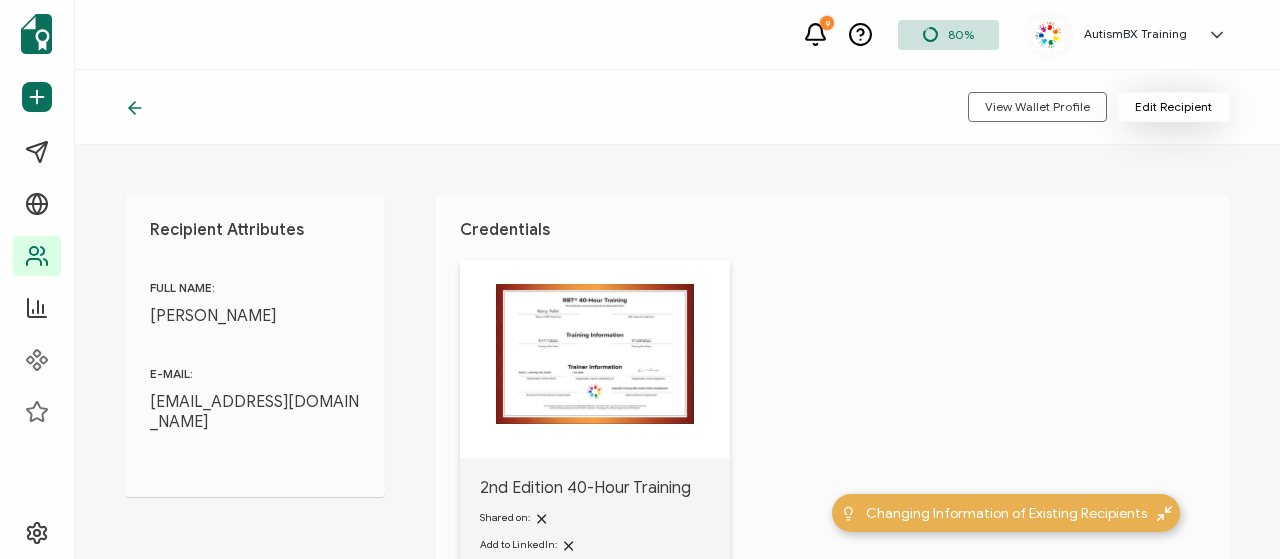 click on "Edit Recipient" at bounding box center (1173, 107) 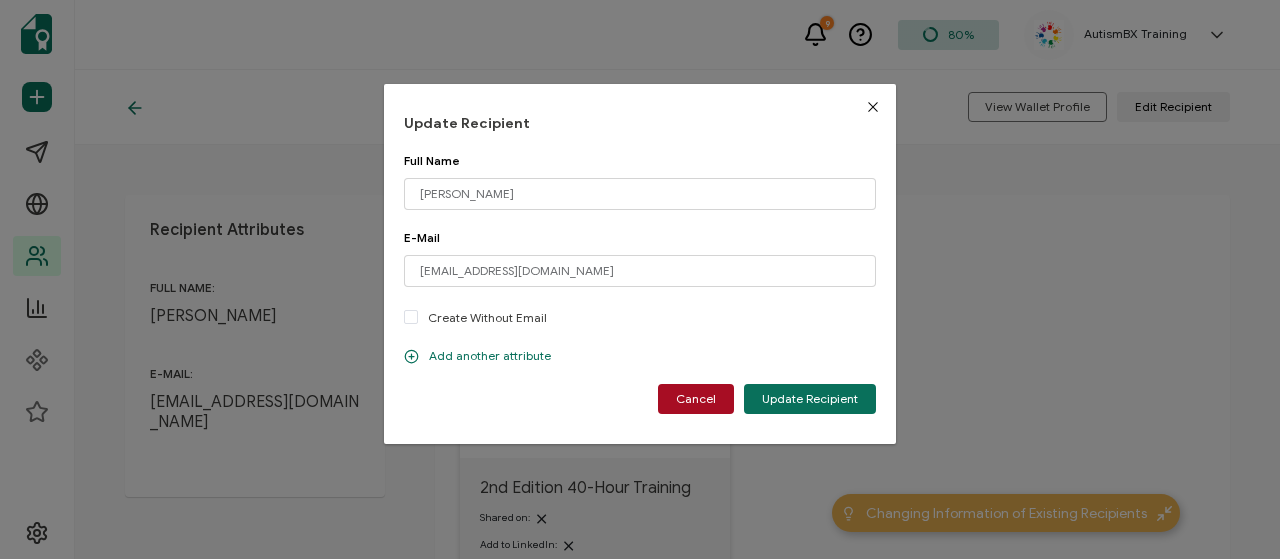 click on "Add another attribute" at bounding box center [477, 356] 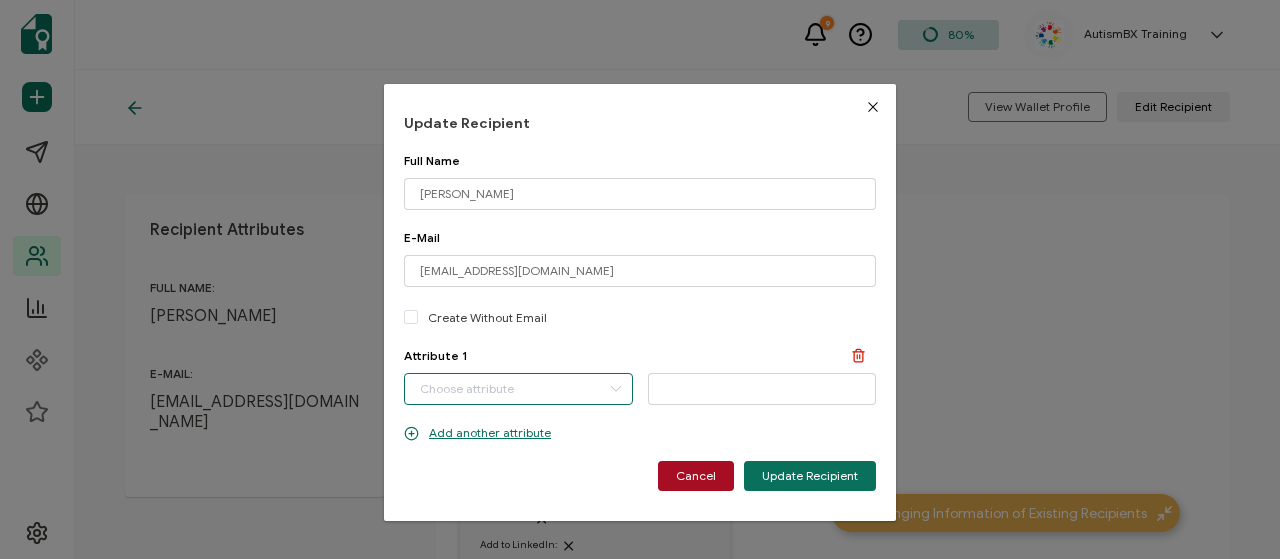 click at bounding box center [518, 389] 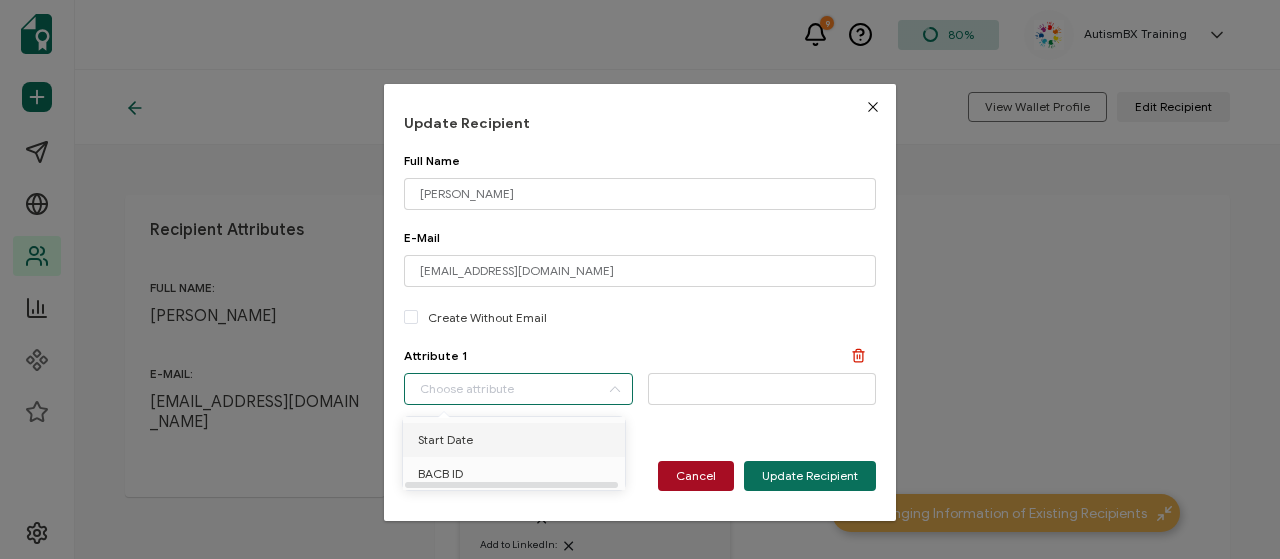 click on "Start Date" at bounding box center [517, 440] 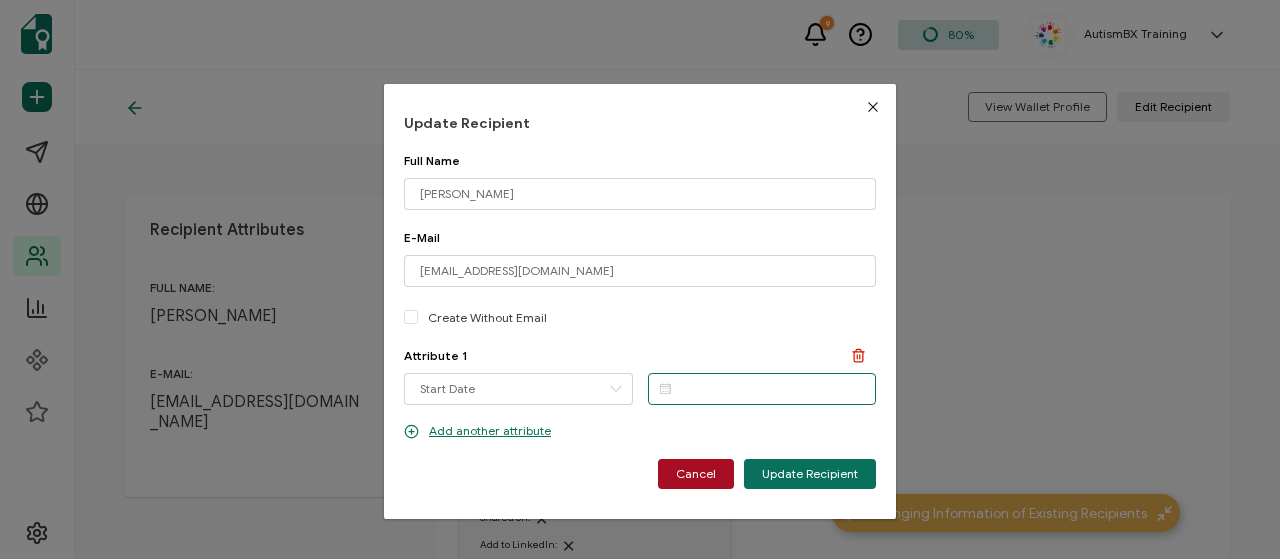 click at bounding box center (762, 389) 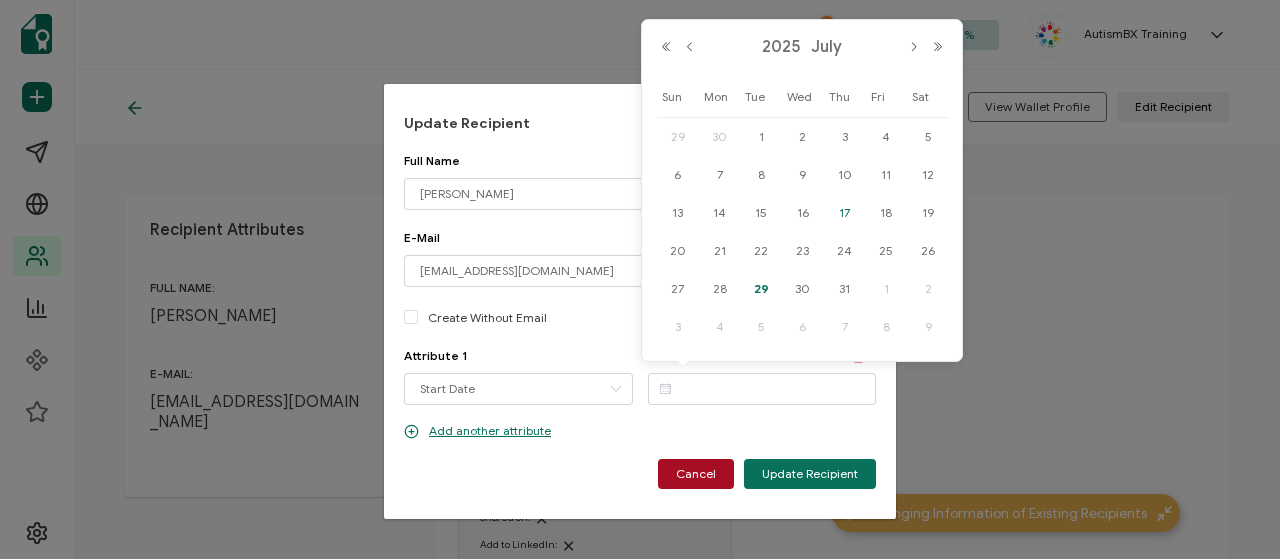 click on "17" at bounding box center (845, 213) 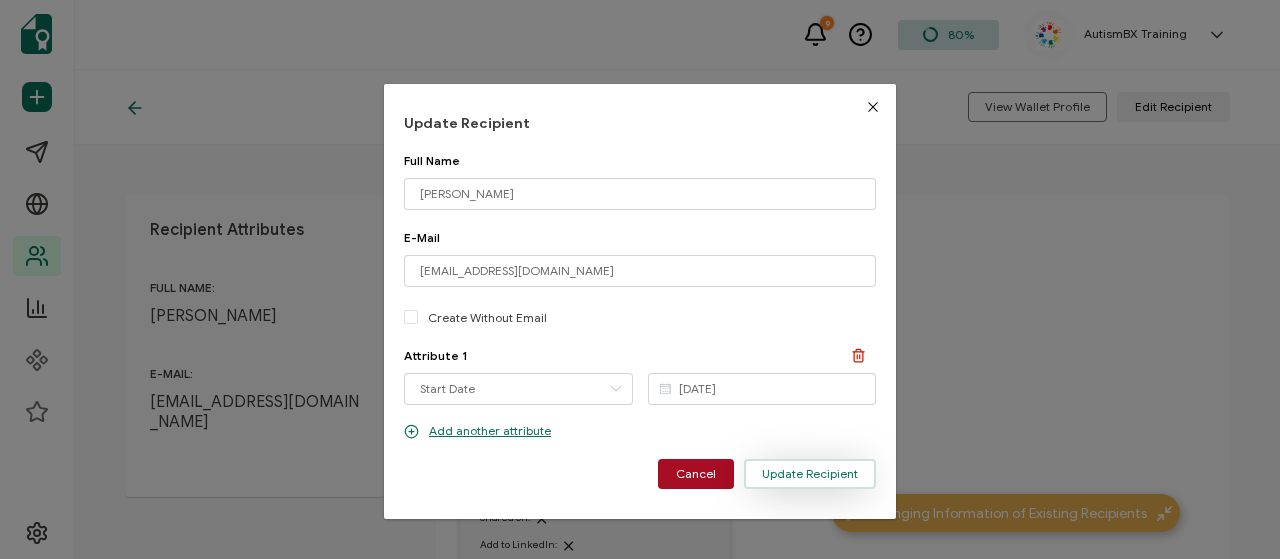 click on "Update Recipient" at bounding box center [810, 474] 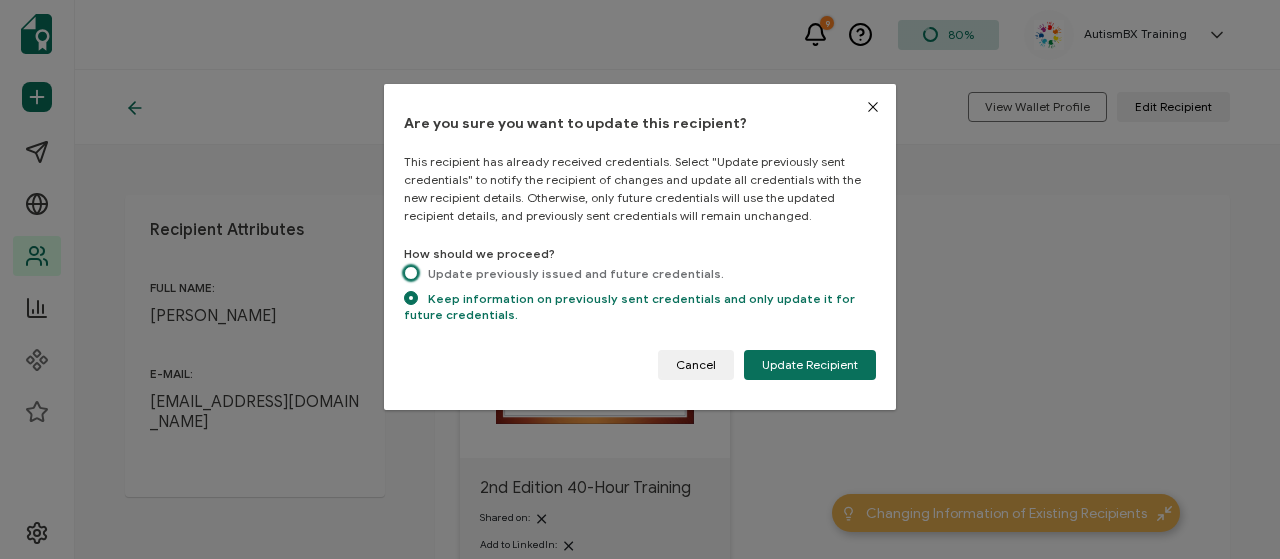 click at bounding box center (411, 273) 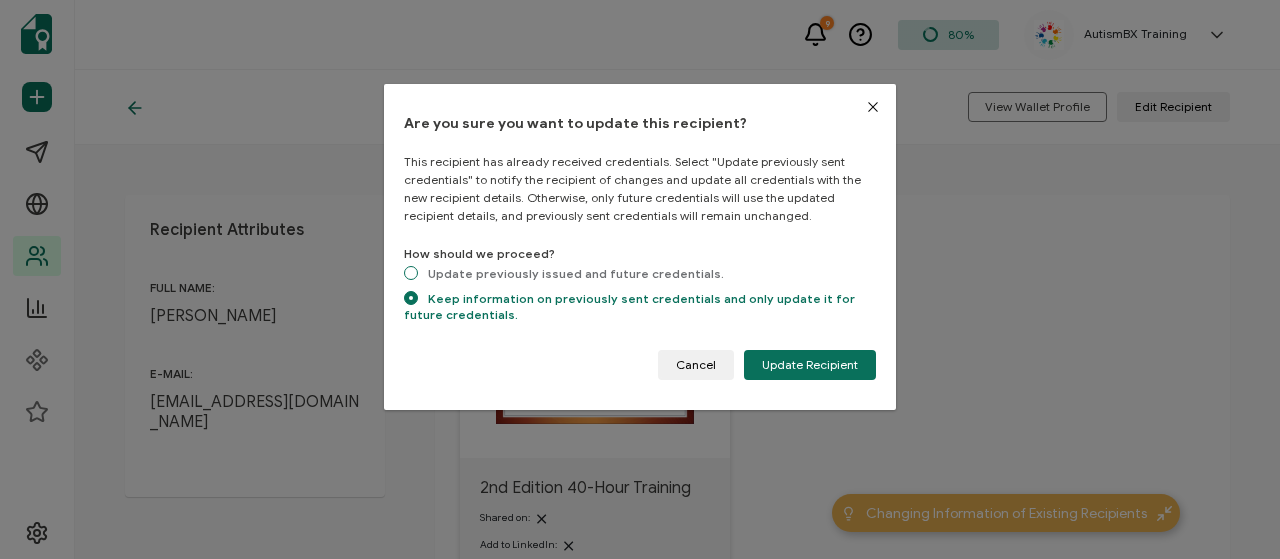 click on "Update previously issued and future credentials." at bounding box center [411, 274] 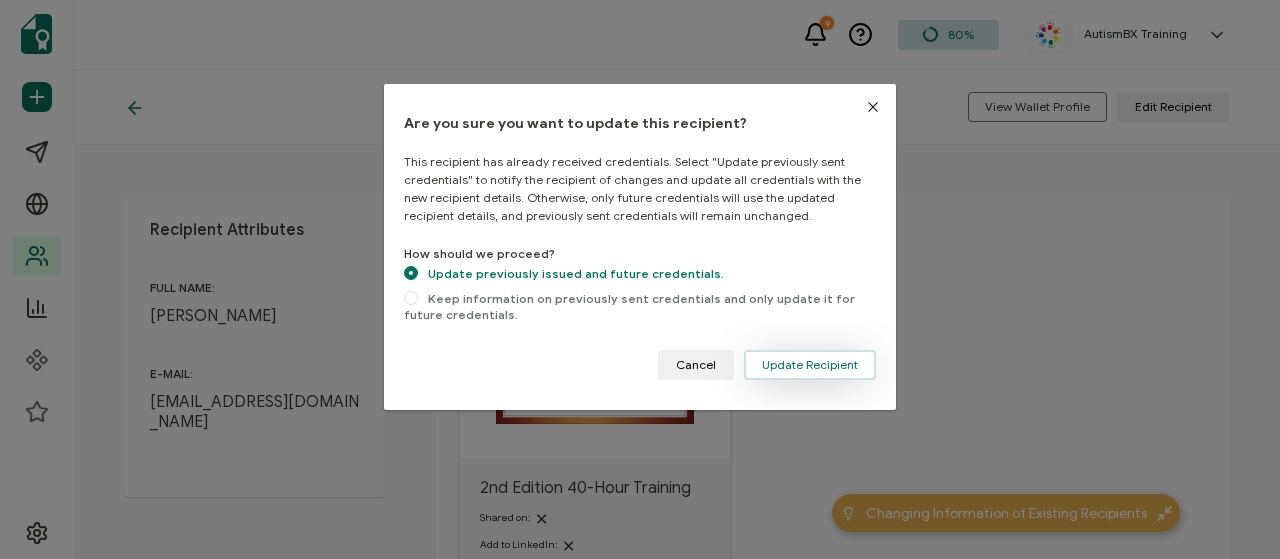 click on "Update Recipient" at bounding box center (810, 365) 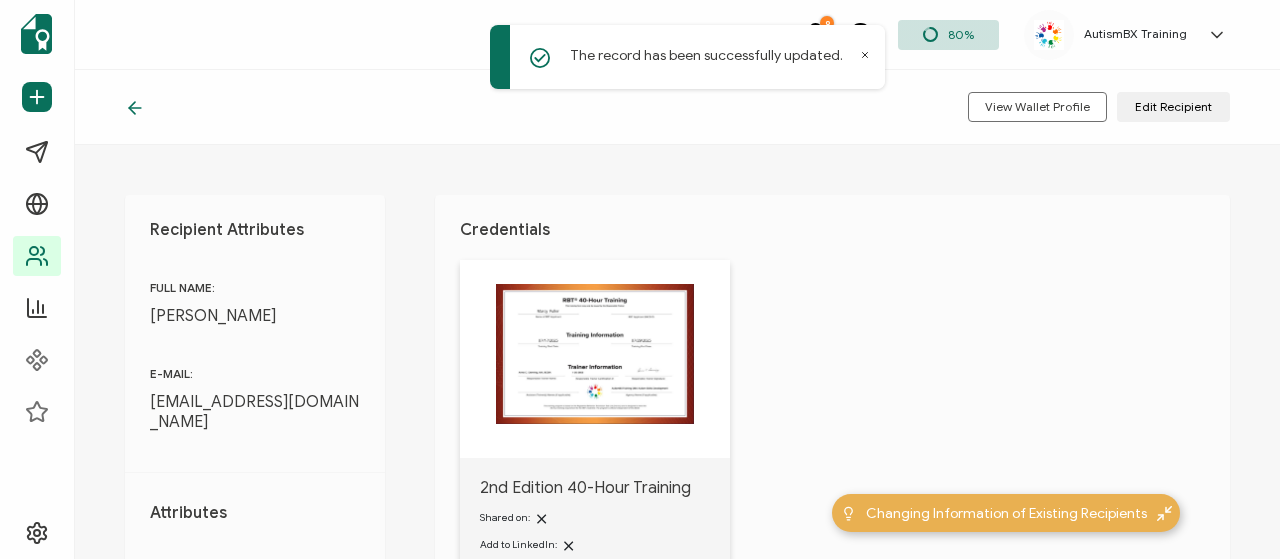 click 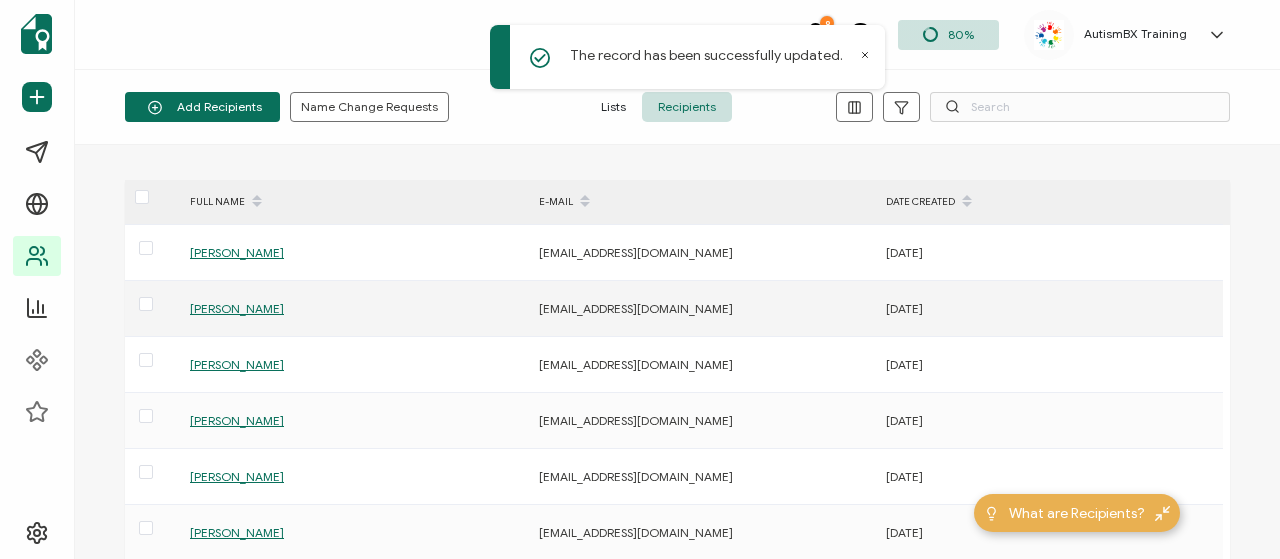click on "[PERSON_NAME]" at bounding box center [237, 308] 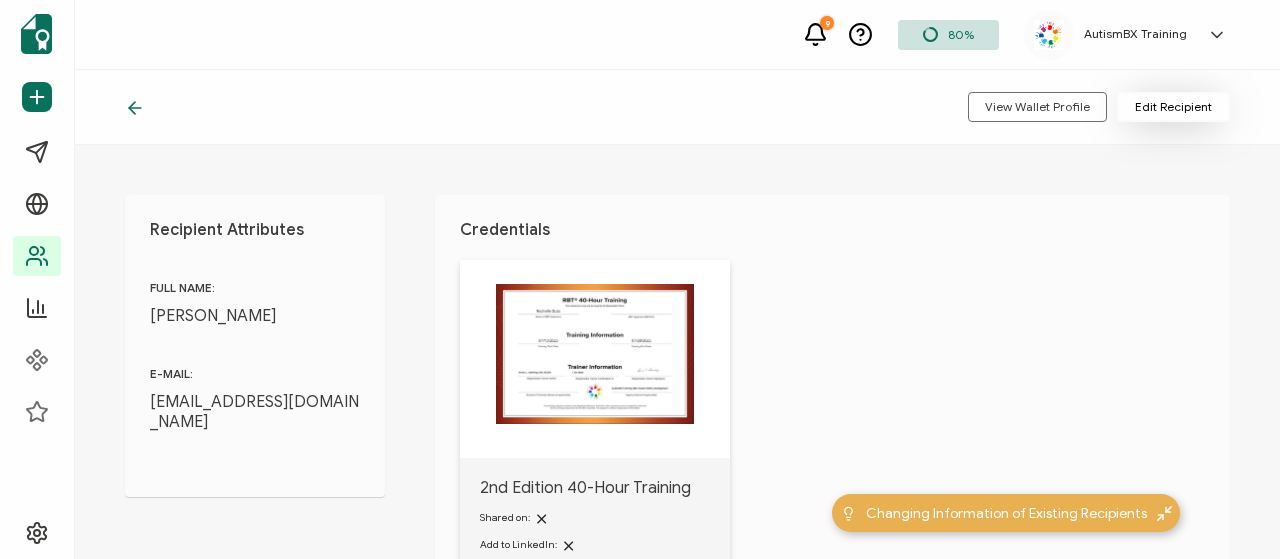 click on "Edit Recipient" at bounding box center [1173, 107] 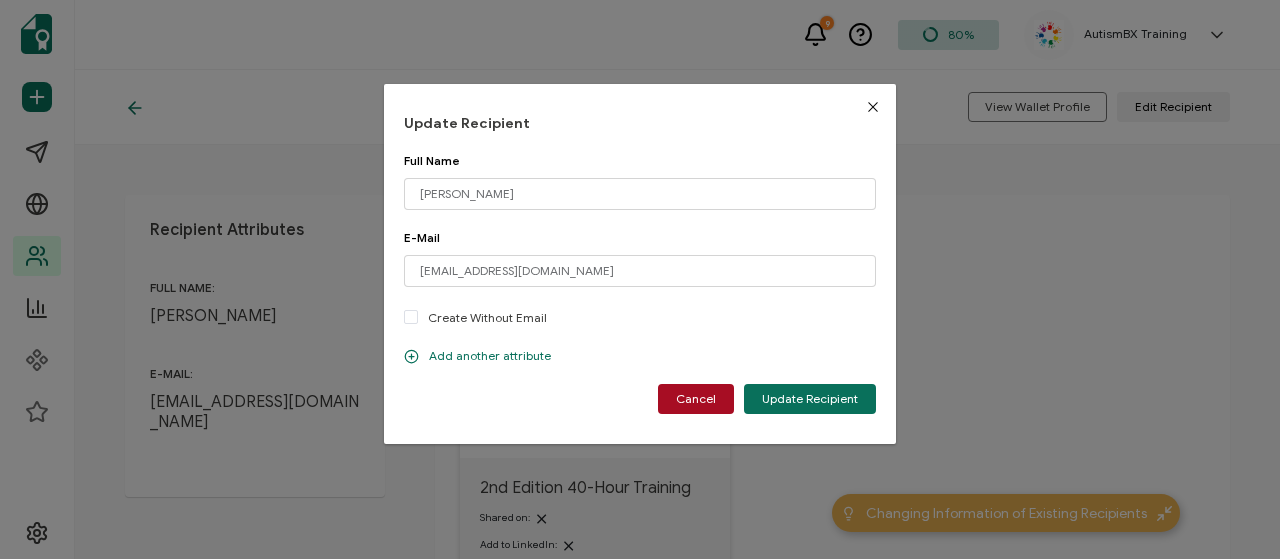 click on "Add another attribute" at bounding box center (477, 356) 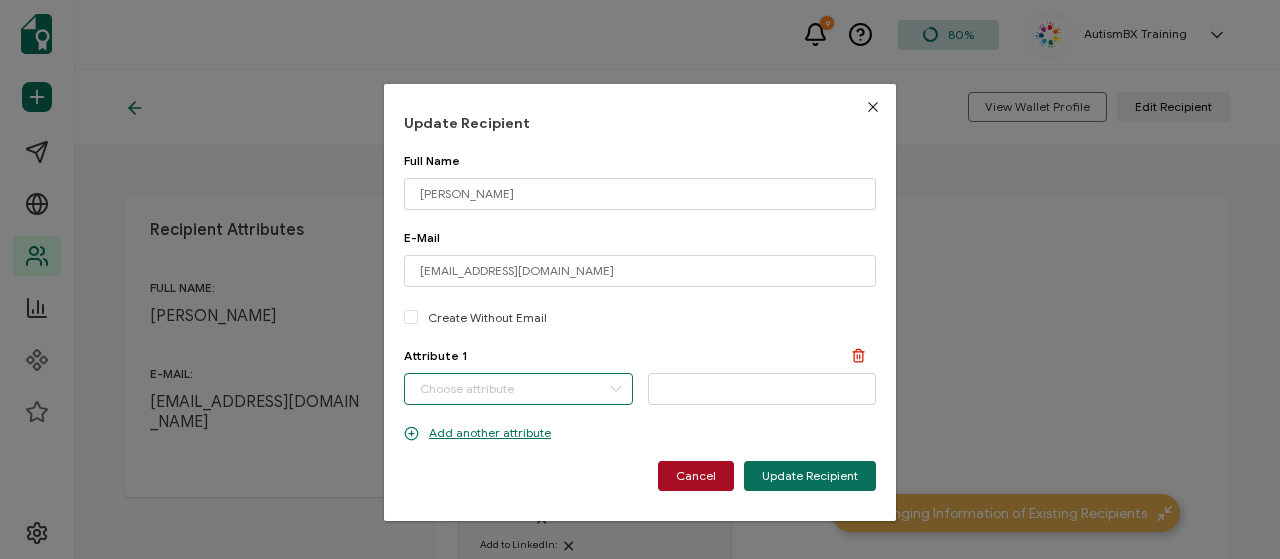 click at bounding box center [518, 389] 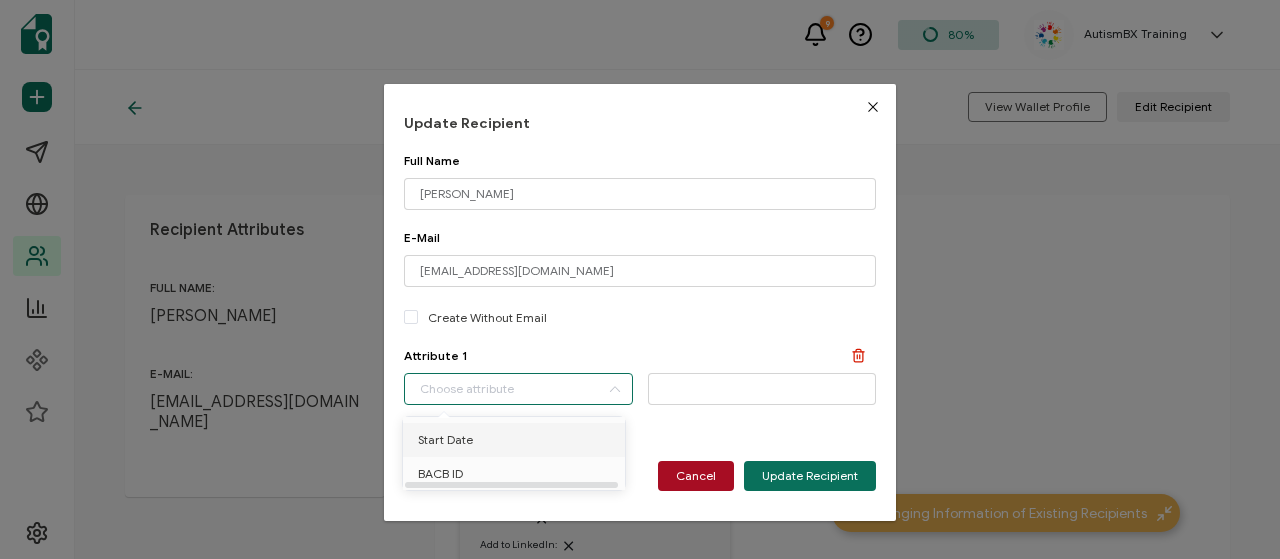 click on "Start Date" at bounding box center [445, 440] 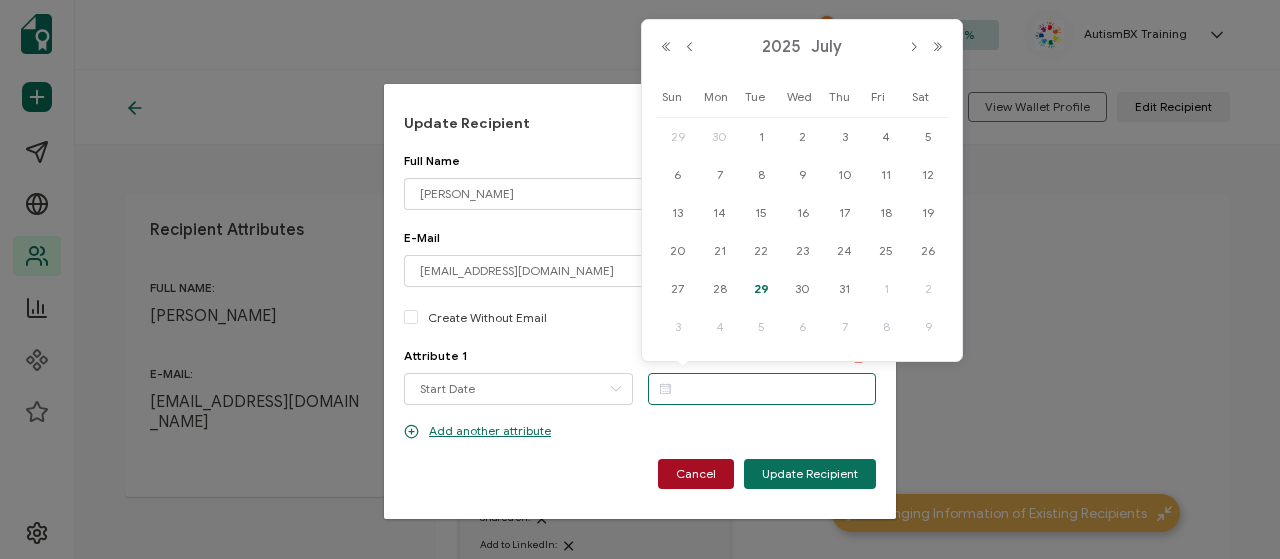 click at bounding box center (762, 389) 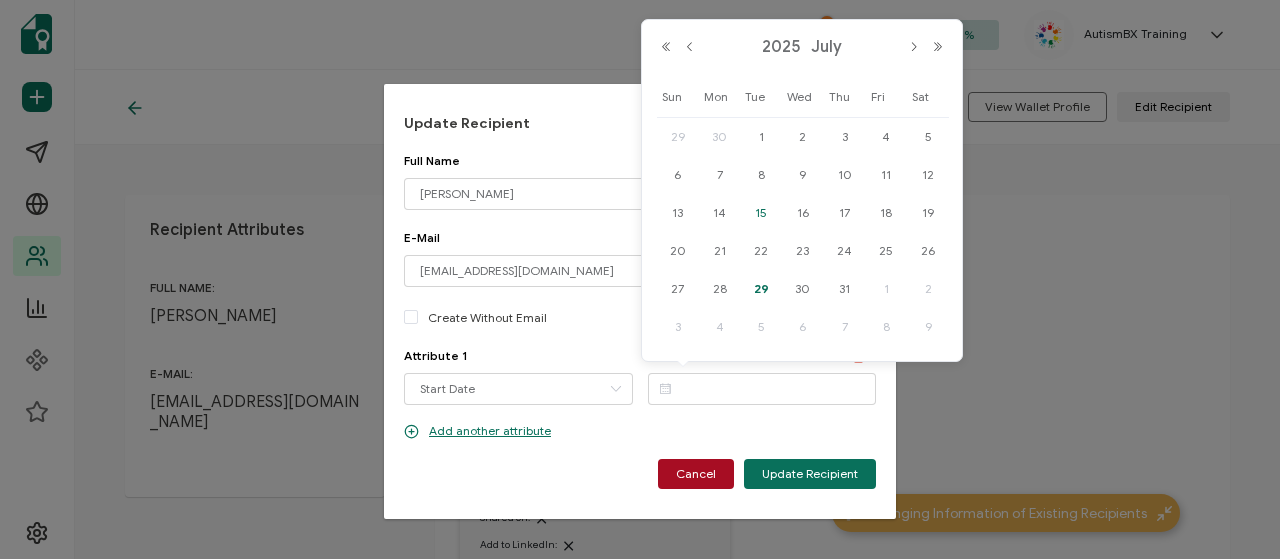 click on "15" at bounding box center (761, 213) 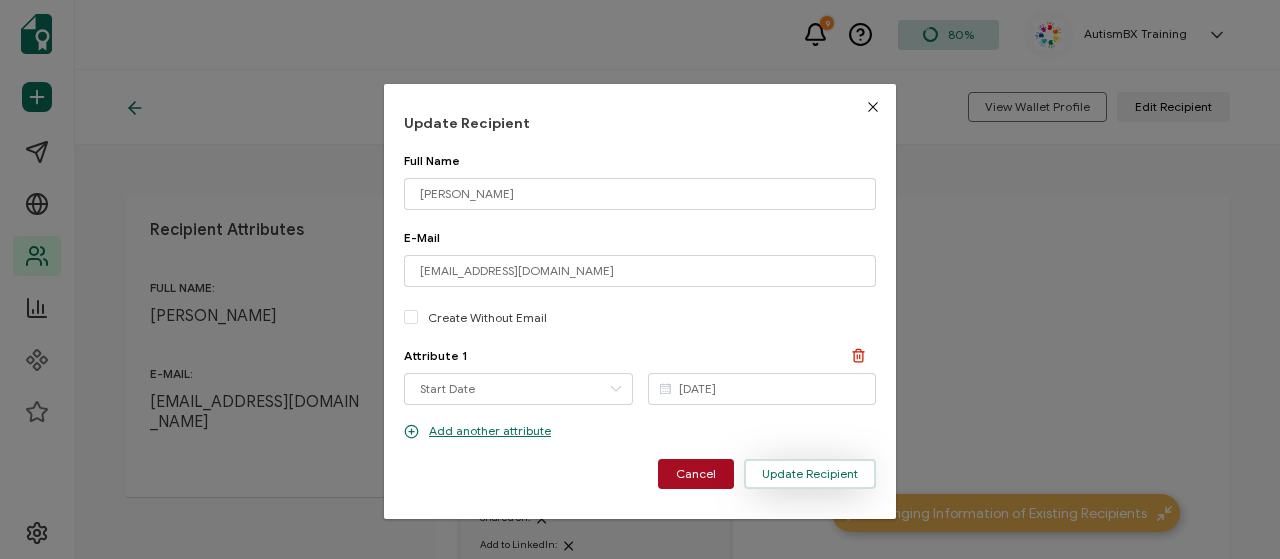 click on "Update Recipient" at bounding box center [810, 474] 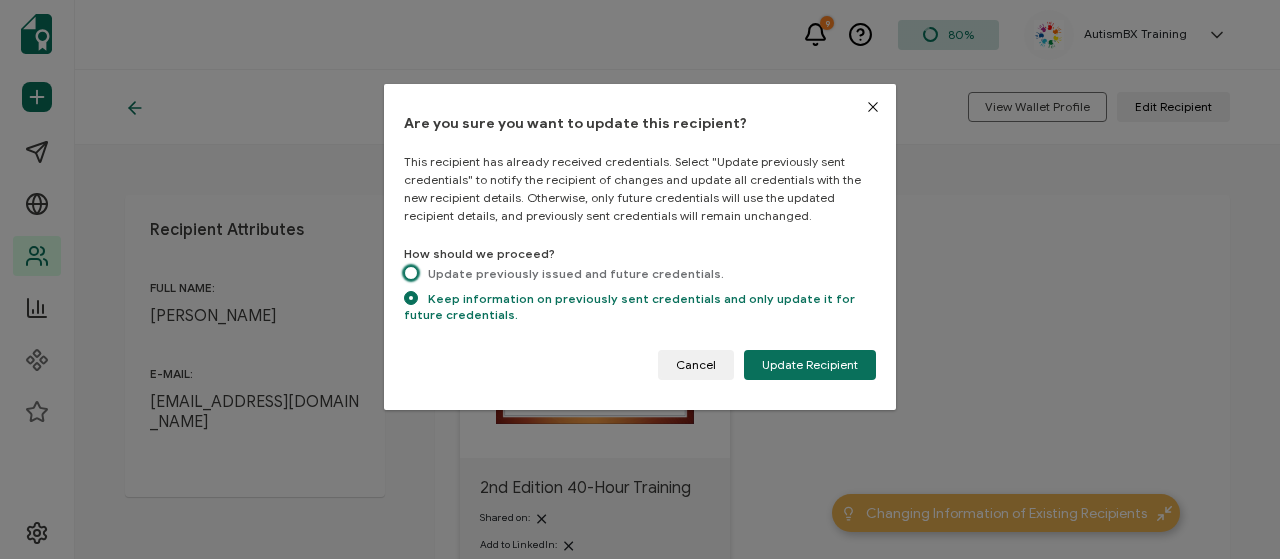 click at bounding box center (411, 273) 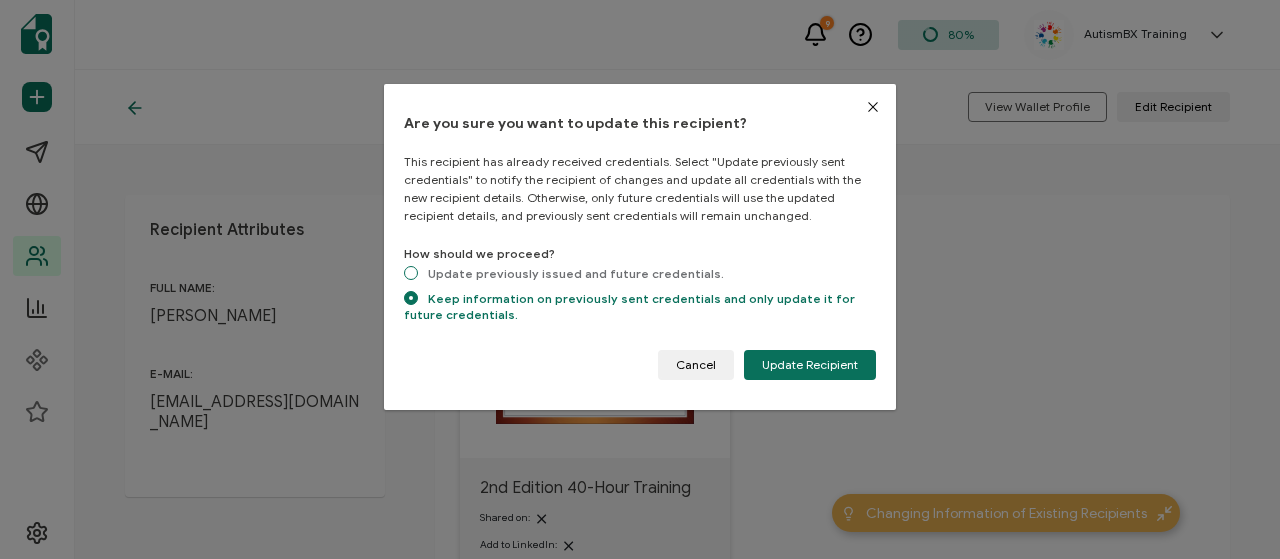 click on "Update previously issued and future credentials." at bounding box center (411, 274) 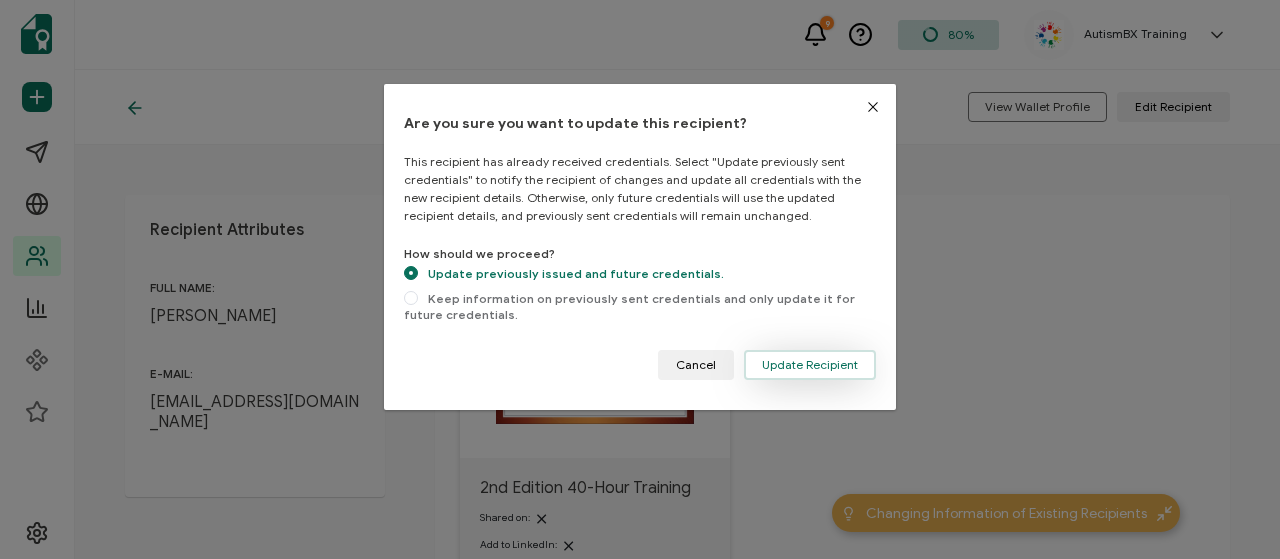 click on "Update Recipient" at bounding box center (810, 365) 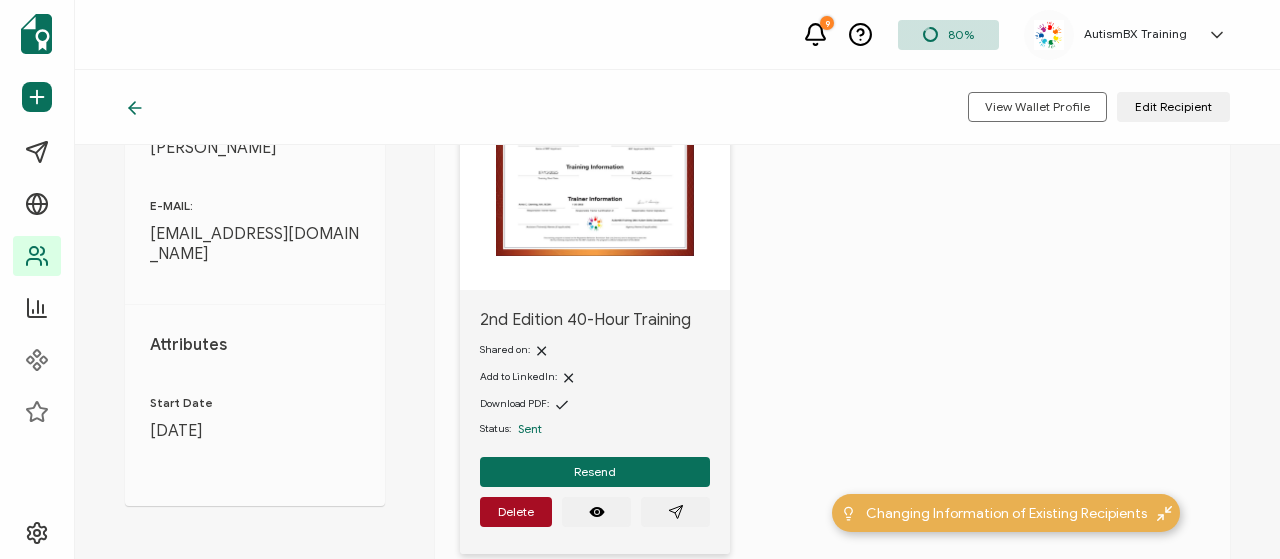 scroll, scrollTop: 200, scrollLeft: 0, axis: vertical 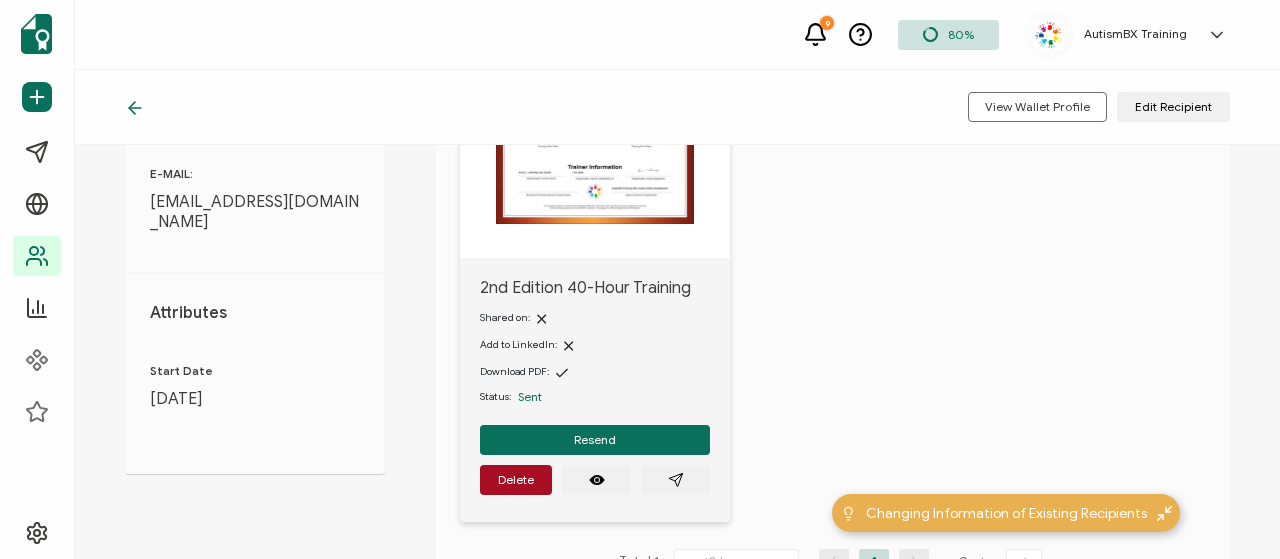 click 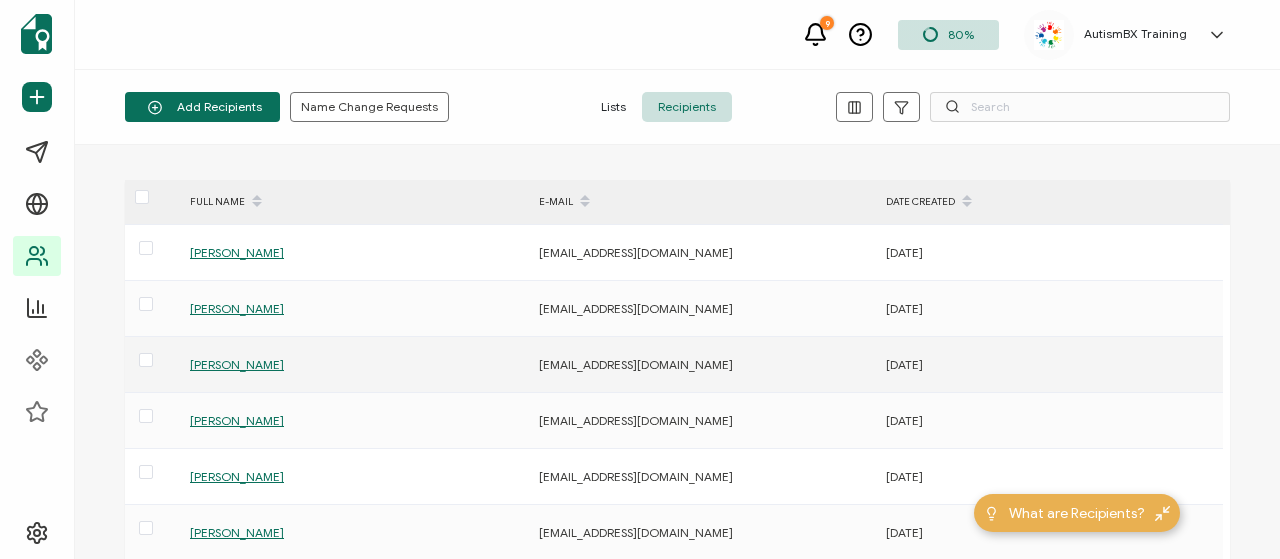 click on "[PERSON_NAME]" at bounding box center (237, 364) 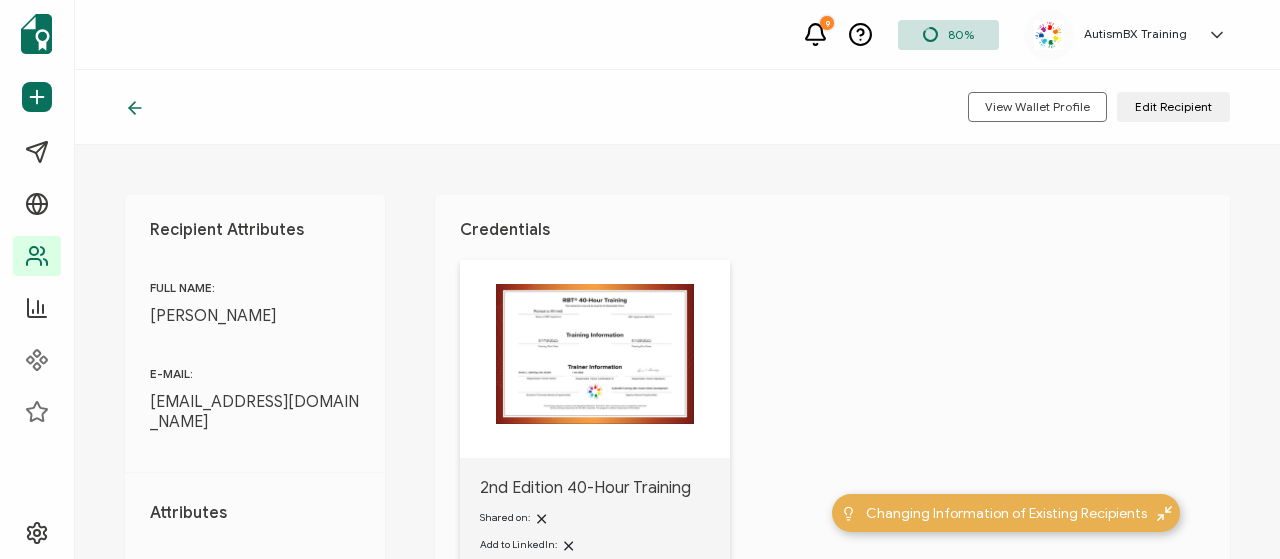 click 